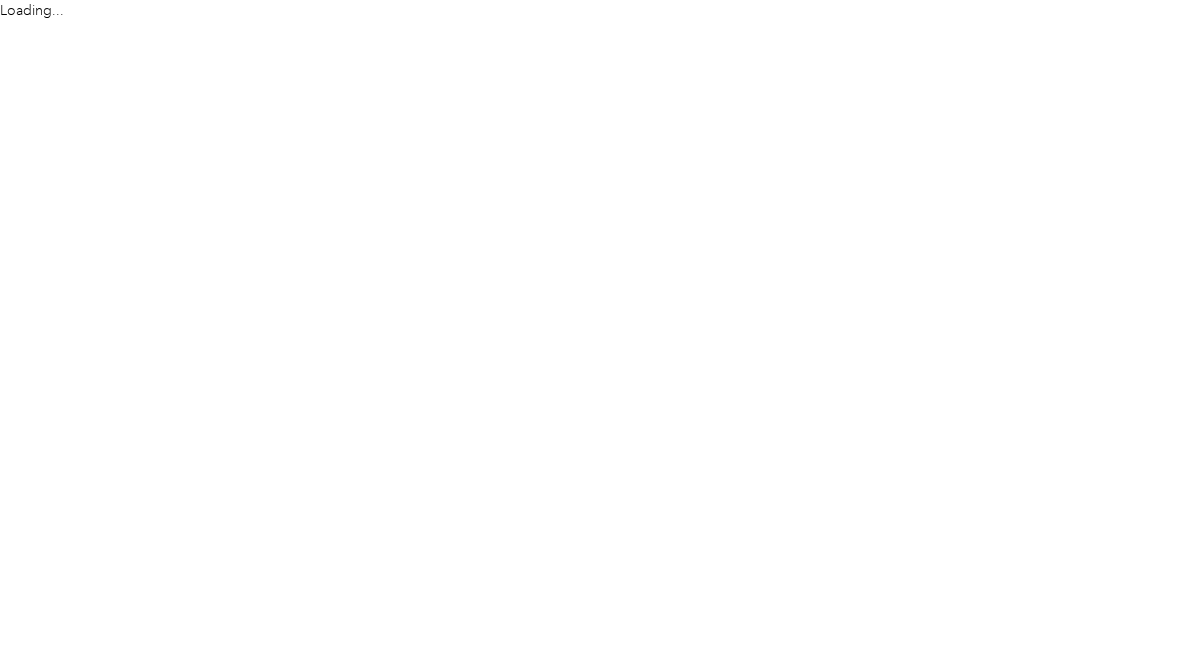 scroll, scrollTop: 0, scrollLeft: 0, axis: both 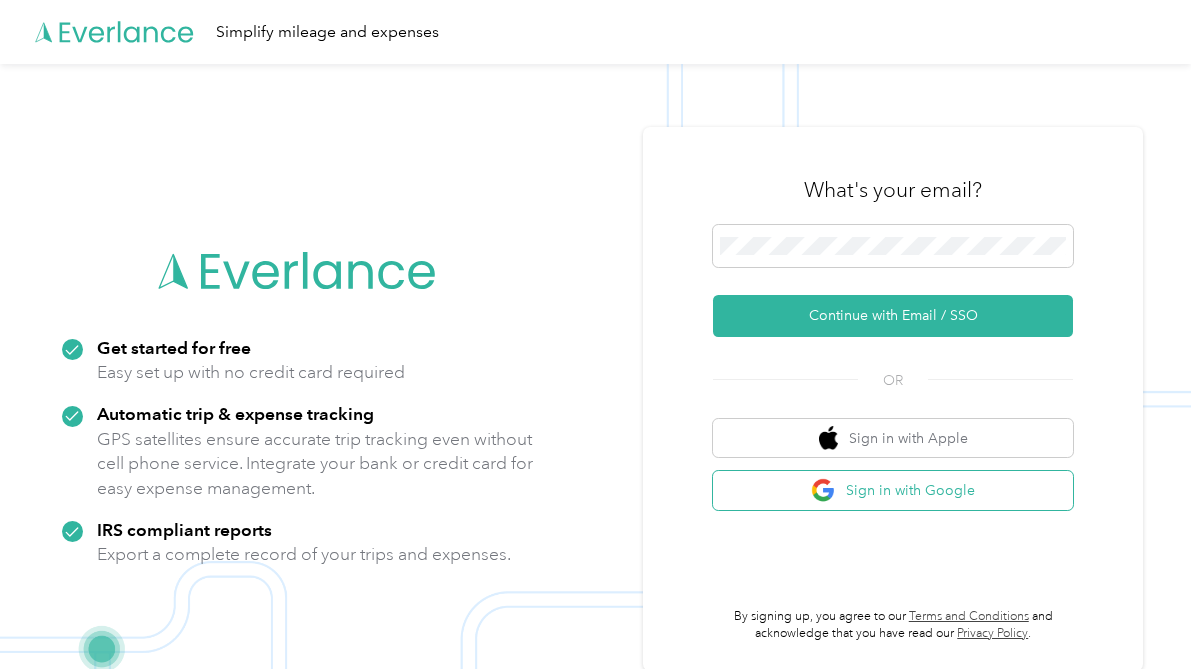 click on "Sign in with Google" at bounding box center [893, 490] 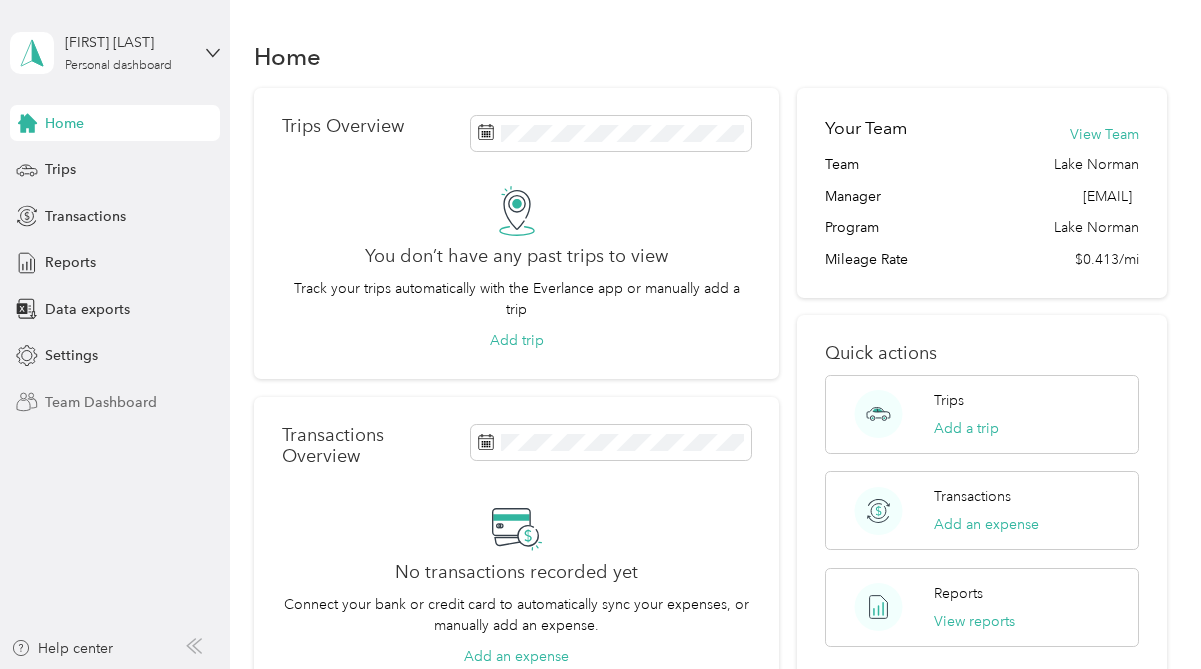click on "Team Dashboard" at bounding box center (101, 402) 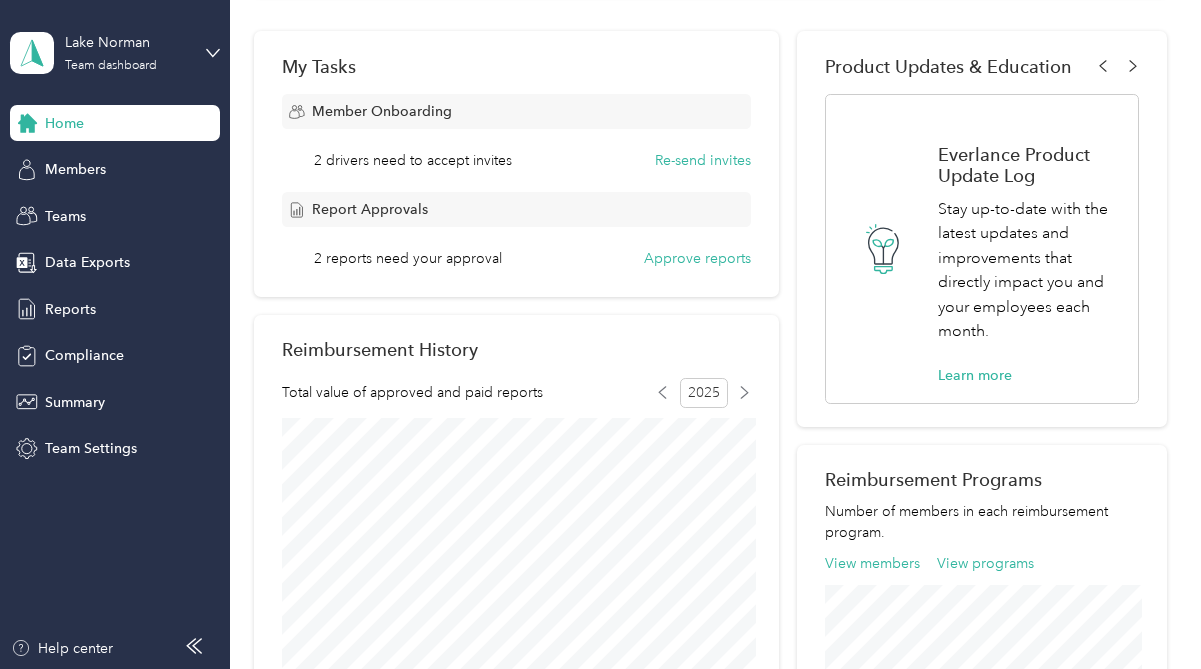 scroll, scrollTop: 292, scrollLeft: 0, axis: vertical 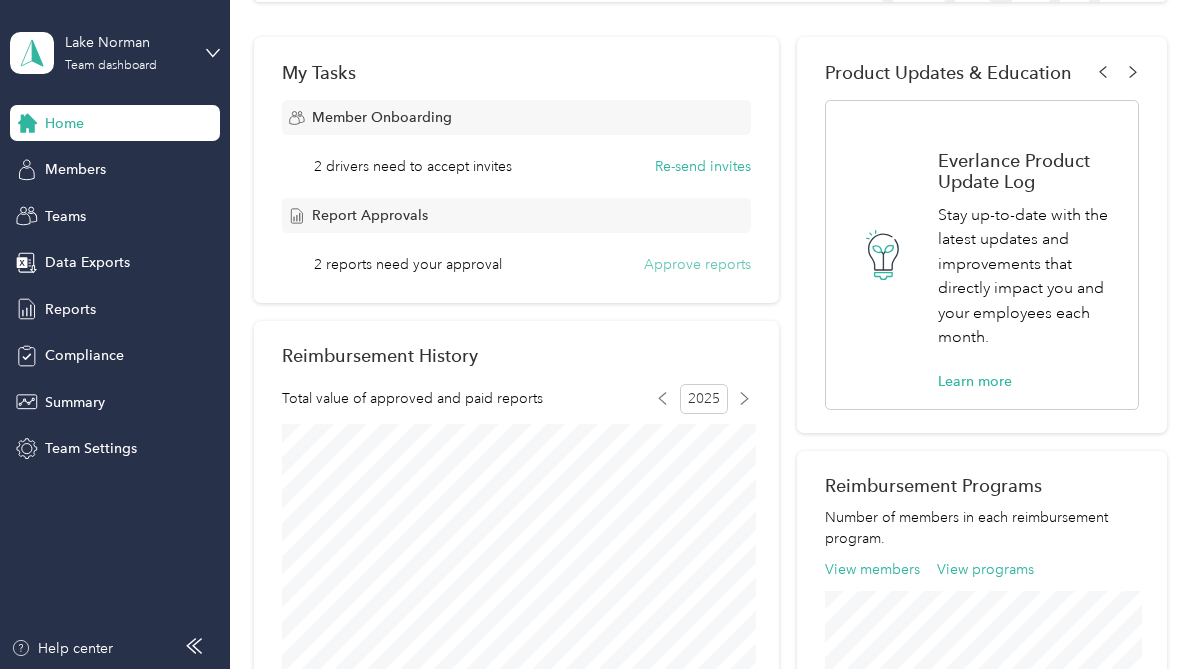 click on "Approve reports" at bounding box center (697, 264) 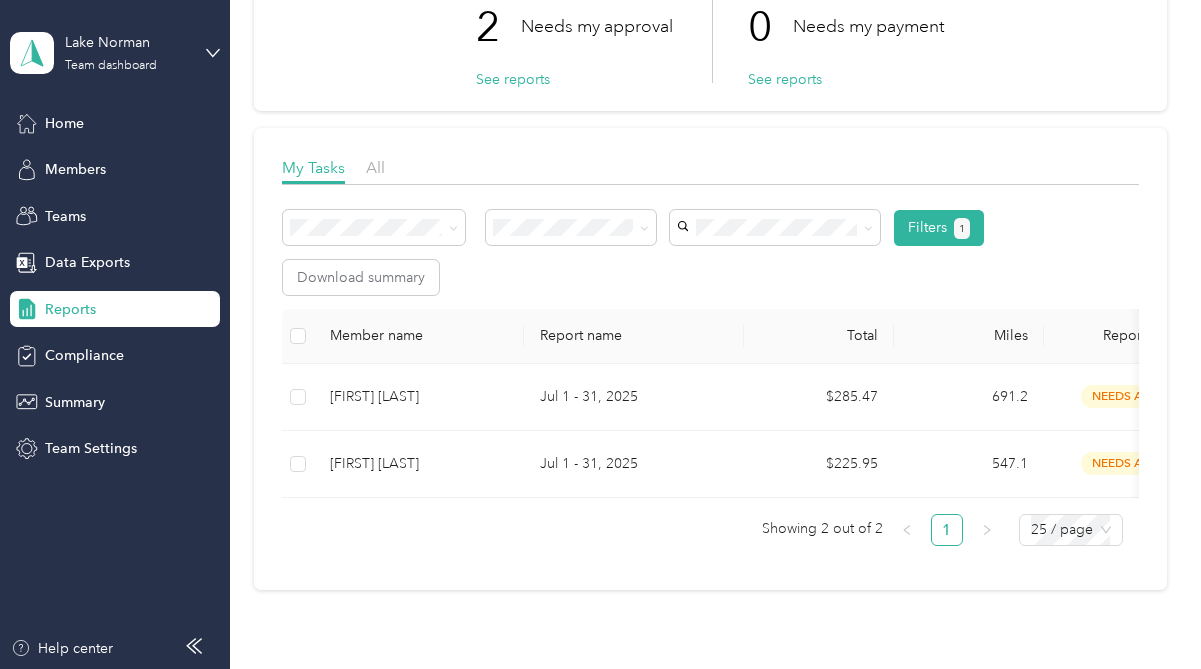 scroll, scrollTop: 163, scrollLeft: 0, axis: vertical 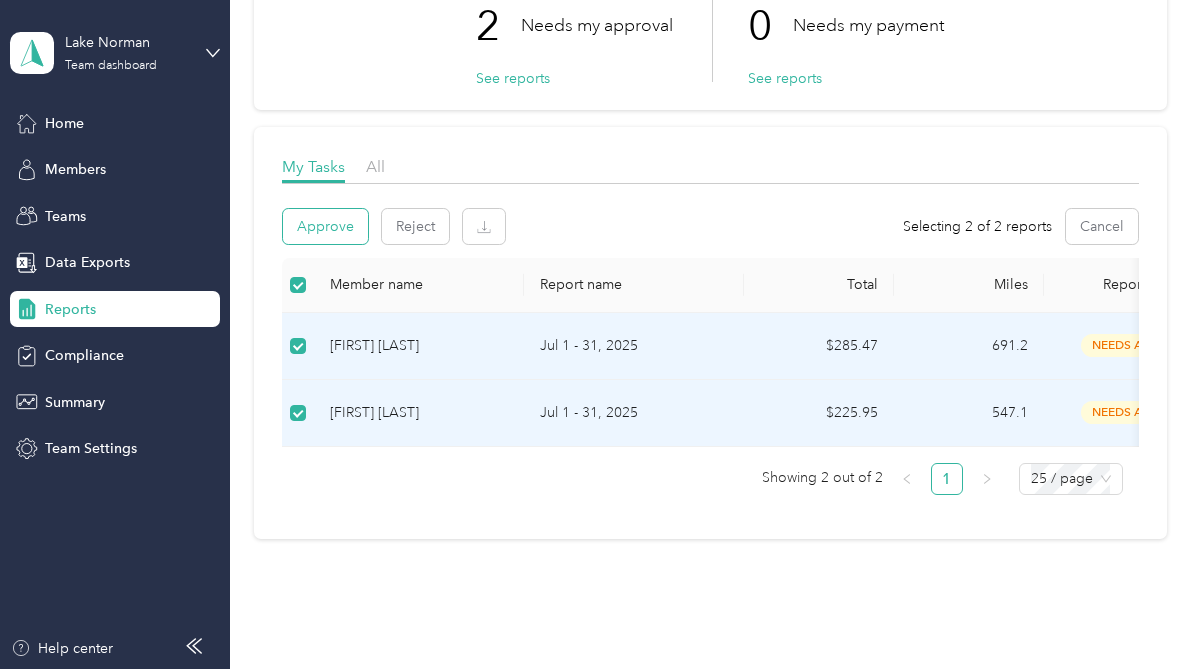 click on "Approve" at bounding box center [325, 226] 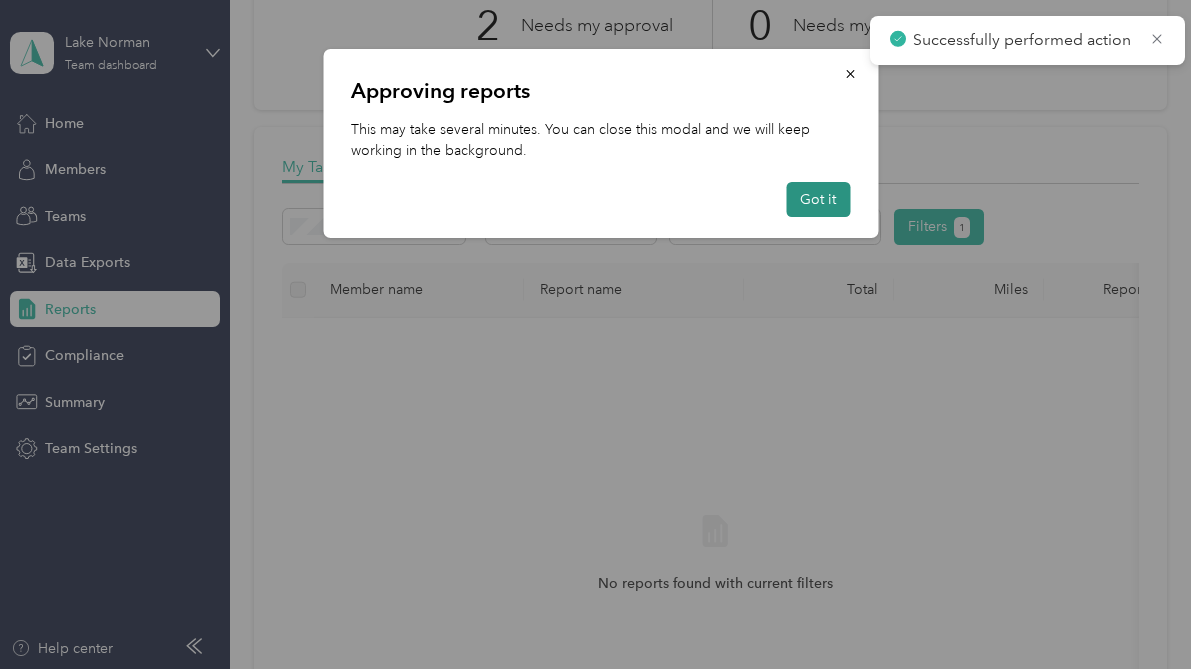 click on "Got it" at bounding box center (818, 199) 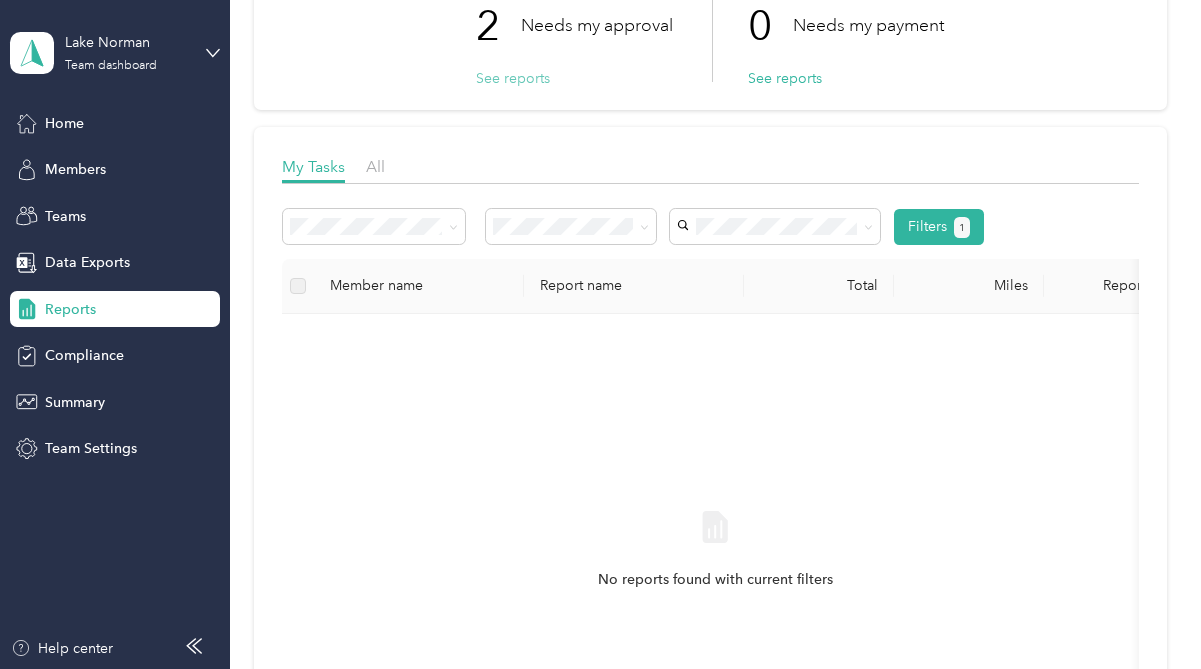 click on "See reports" at bounding box center [513, 78] 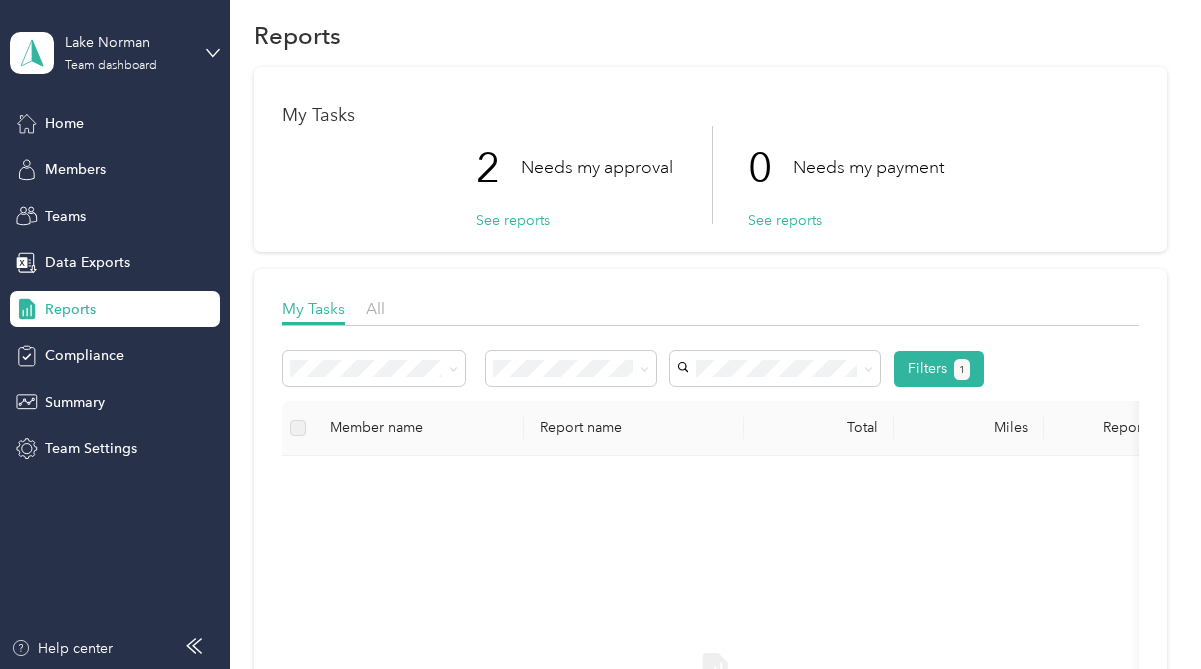 scroll, scrollTop: 0, scrollLeft: 0, axis: both 